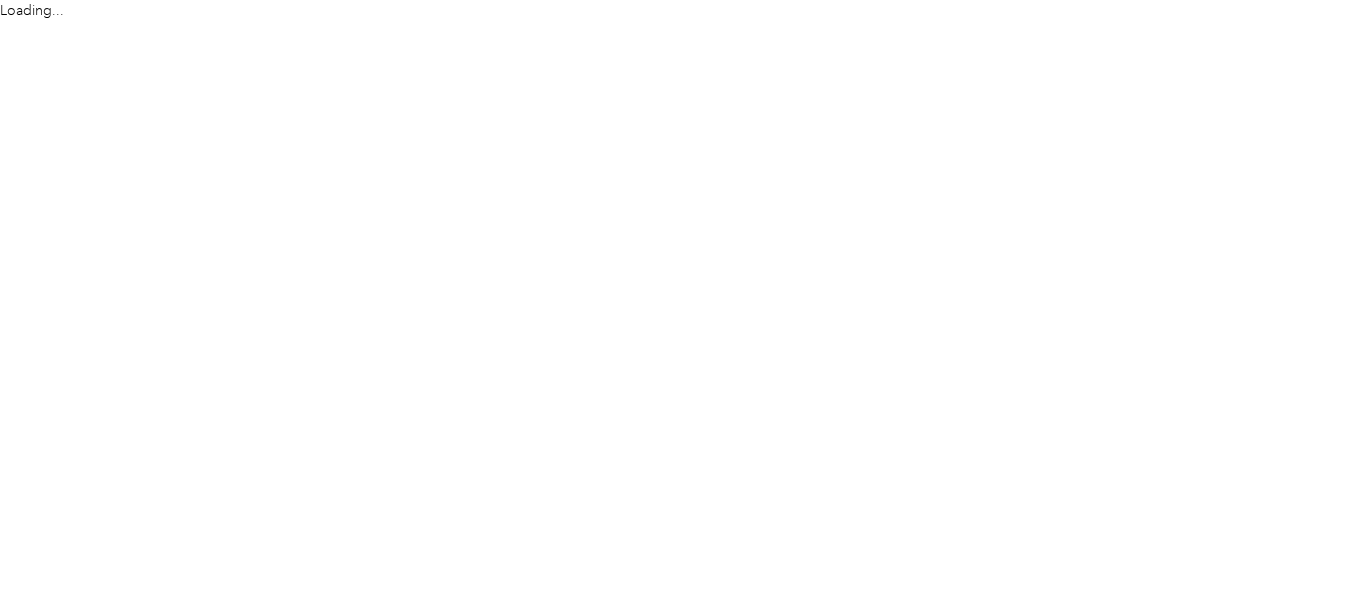 scroll, scrollTop: 0, scrollLeft: 0, axis: both 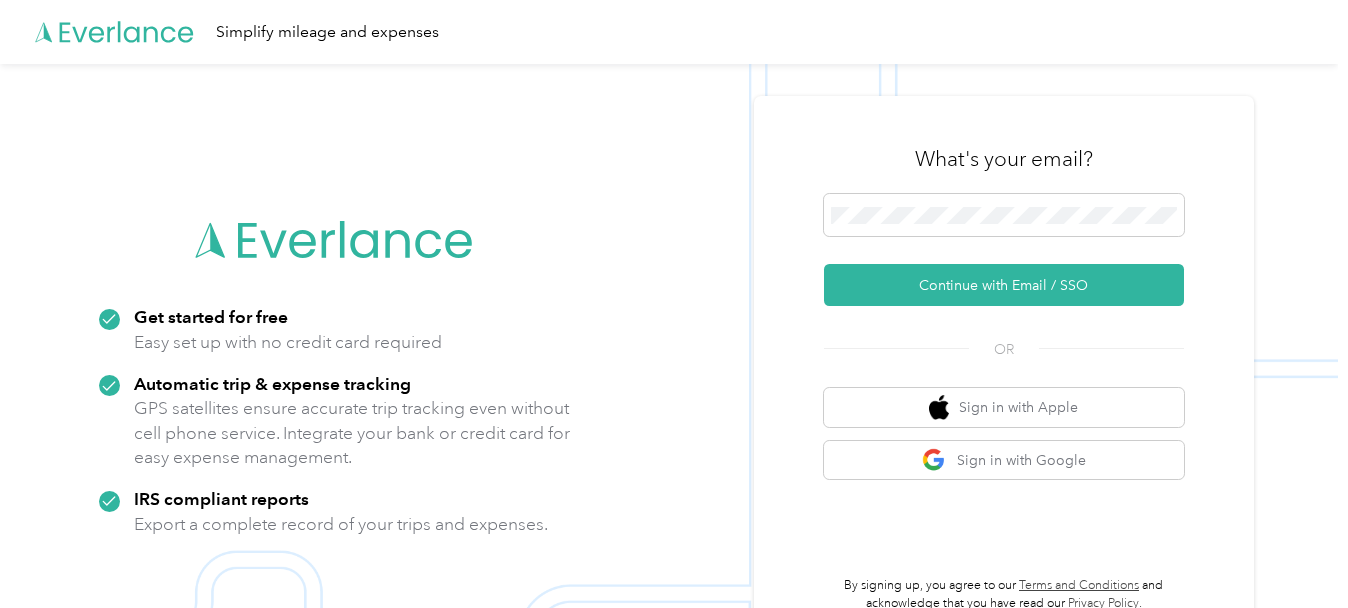 click at bounding box center (669, 368) 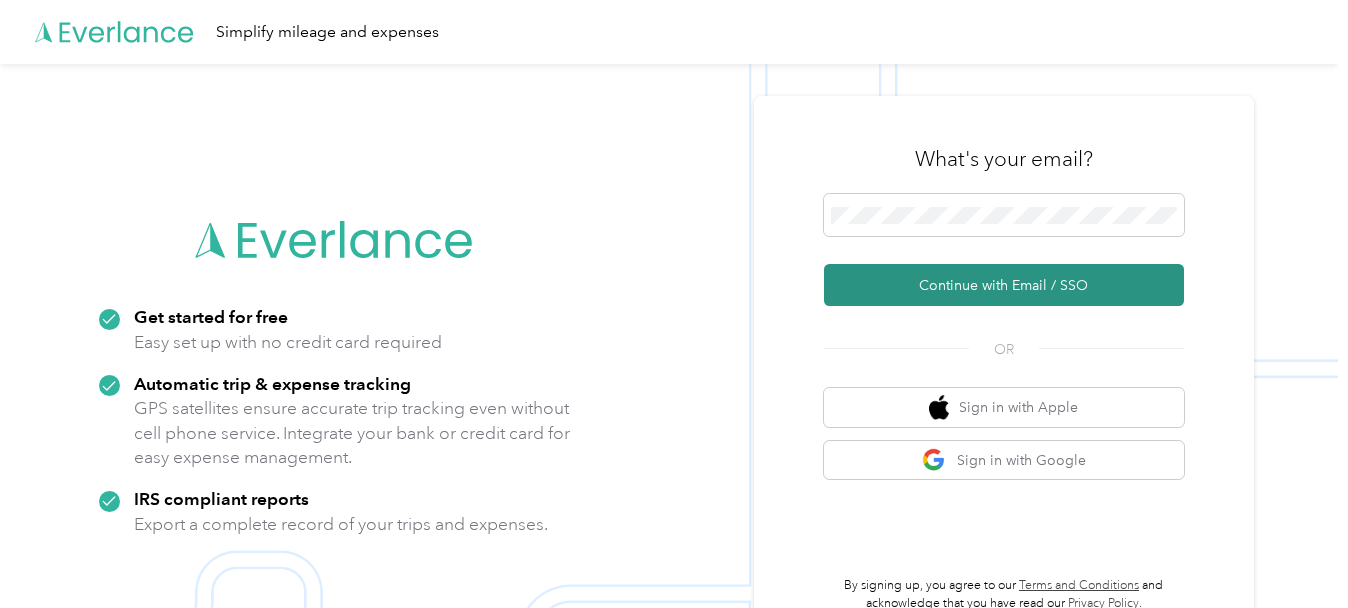click on "Continue with Email / SSO" at bounding box center [1004, 285] 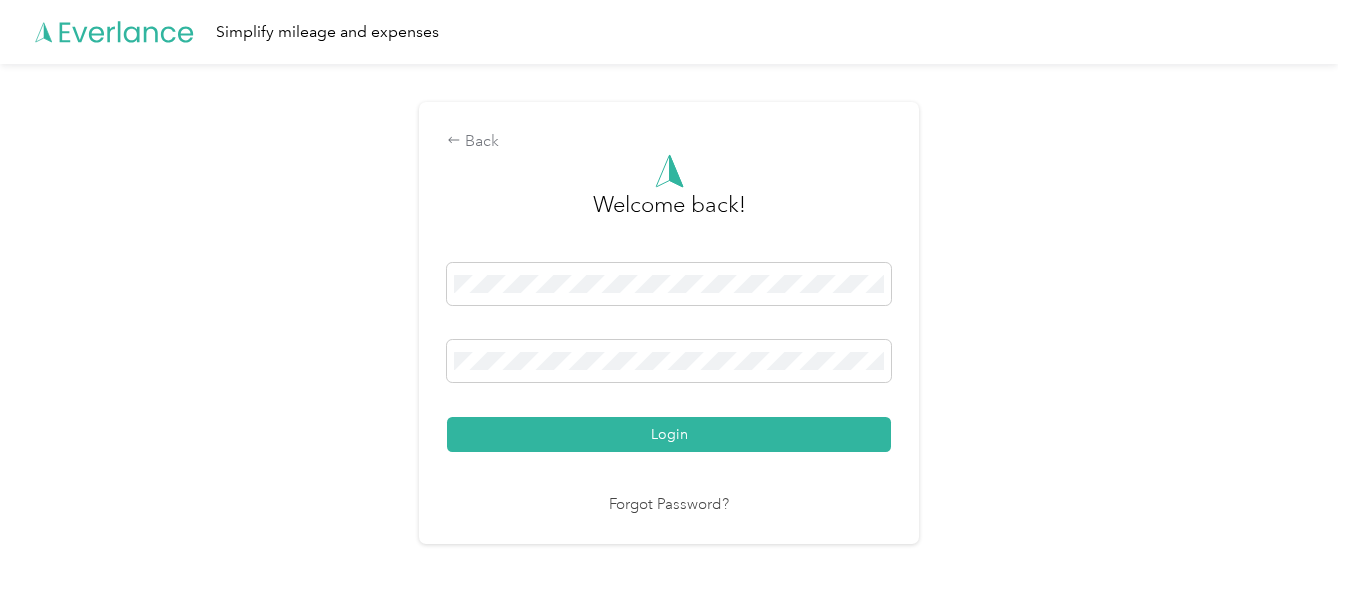 click on "Login" at bounding box center [669, 434] 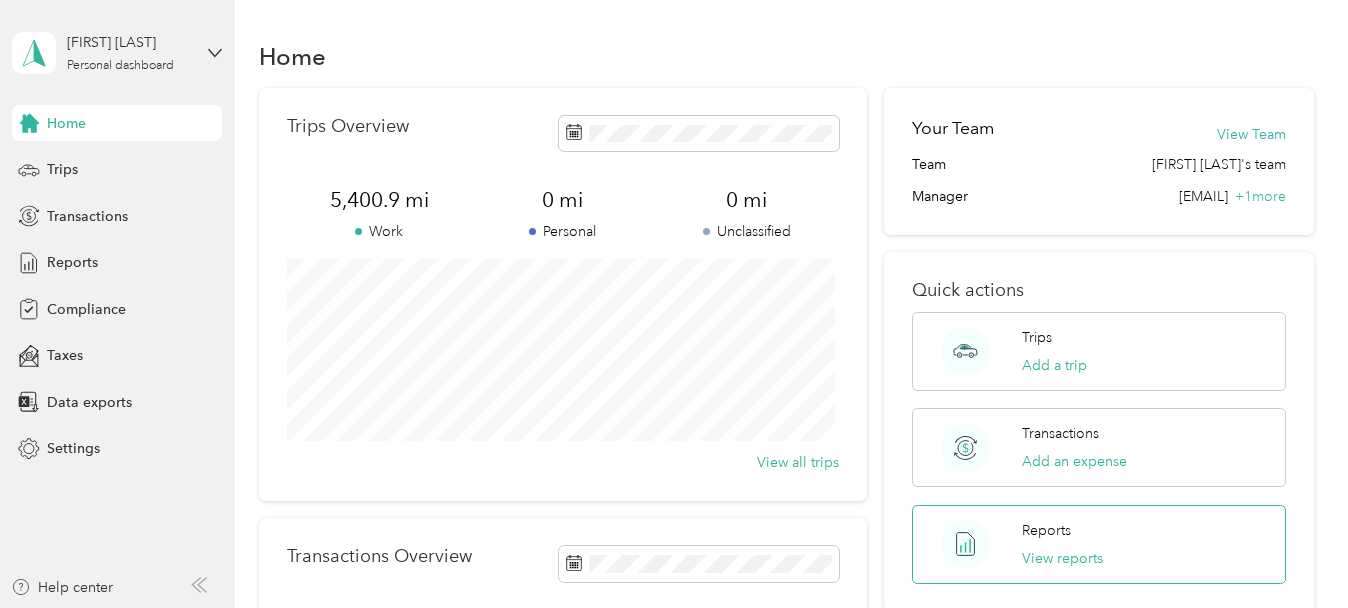 click on "Reports View reports" at bounding box center [1098, 544] 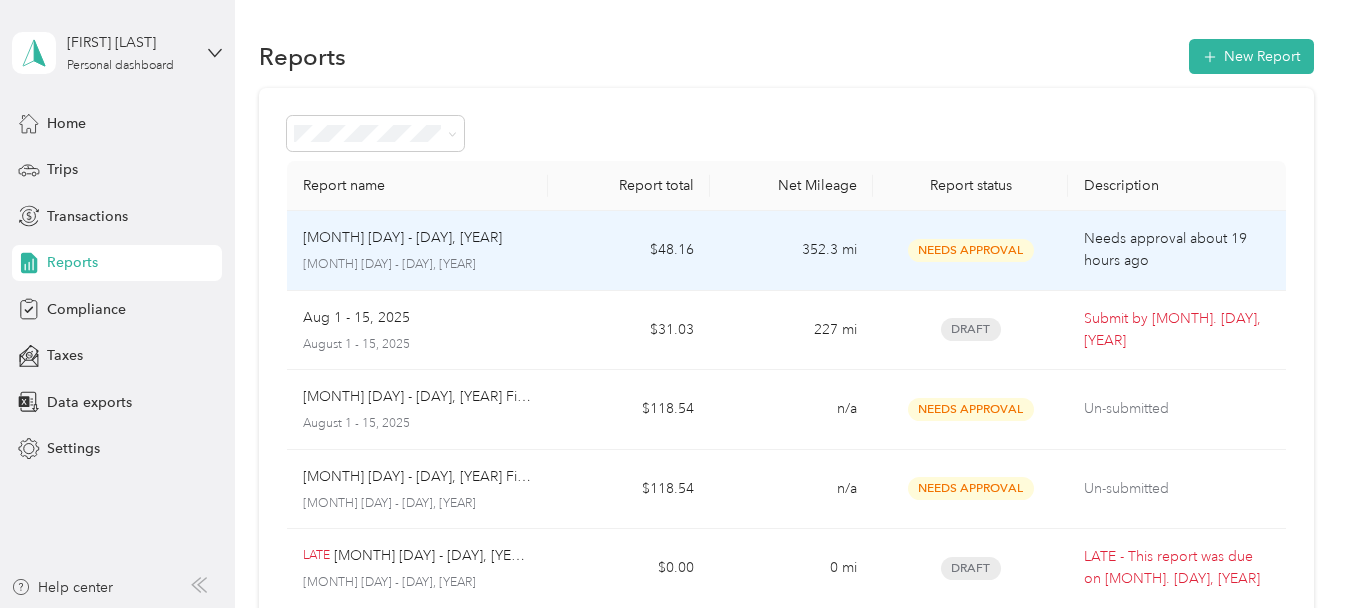 click on "Needs approval about 19 hours ago" at bounding box center (1176, 250) 